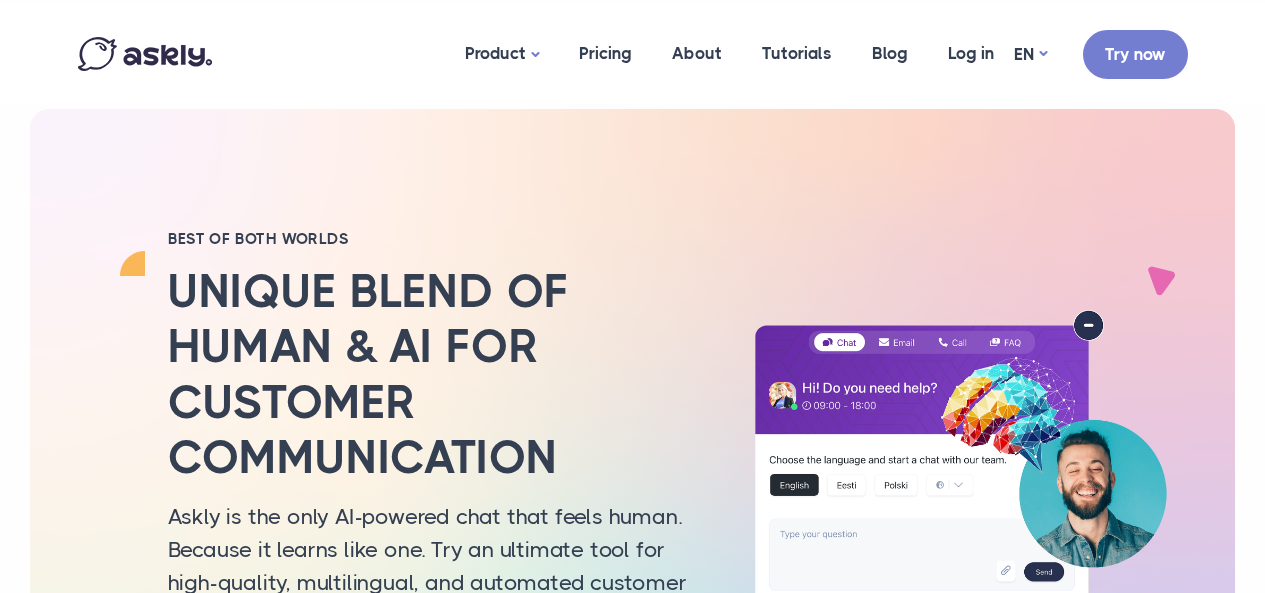 scroll, scrollTop: 0, scrollLeft: 0, axis: both 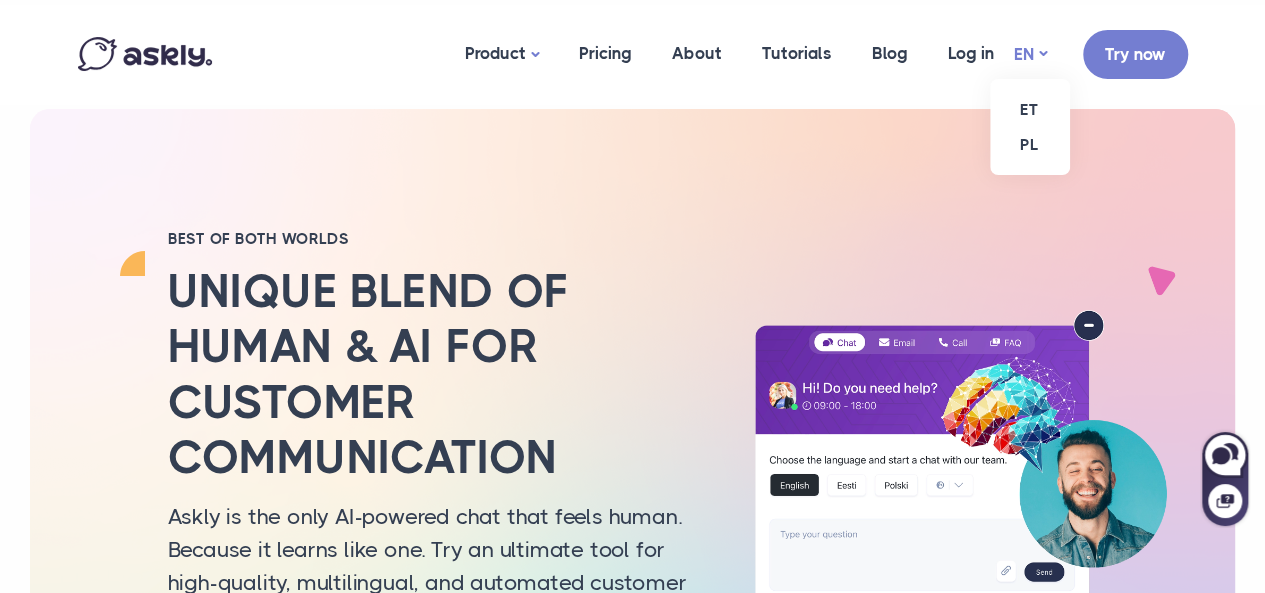 click on "EN" at bounding box center (1030, 54) 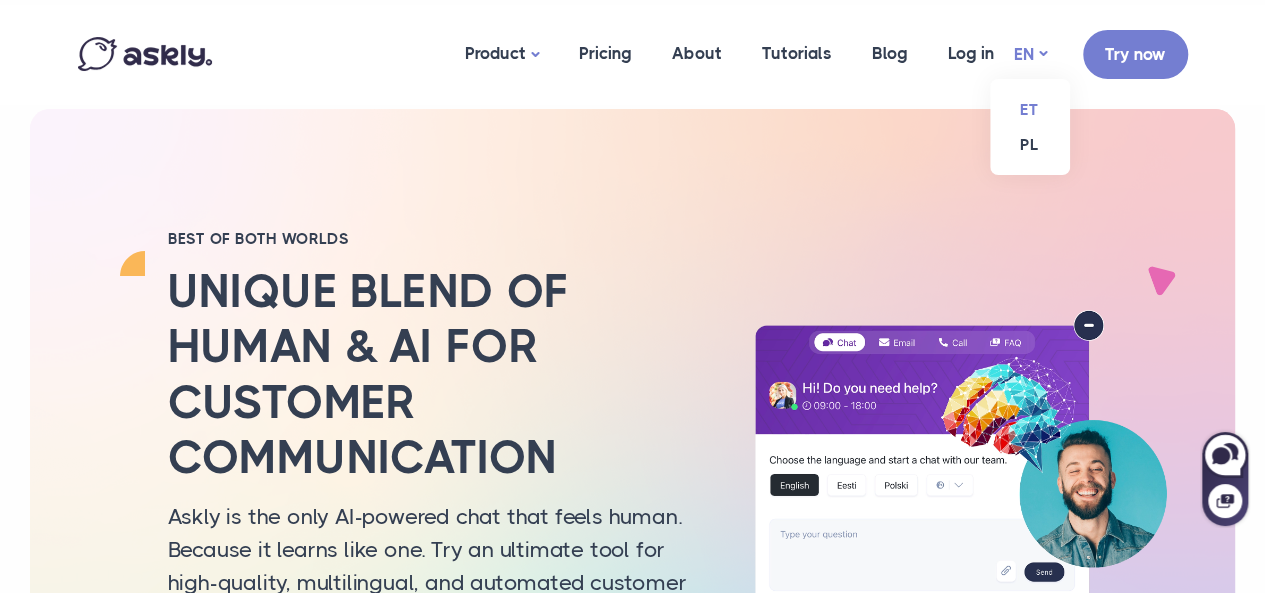 click on "ET" at bounding box center (1030, 109) 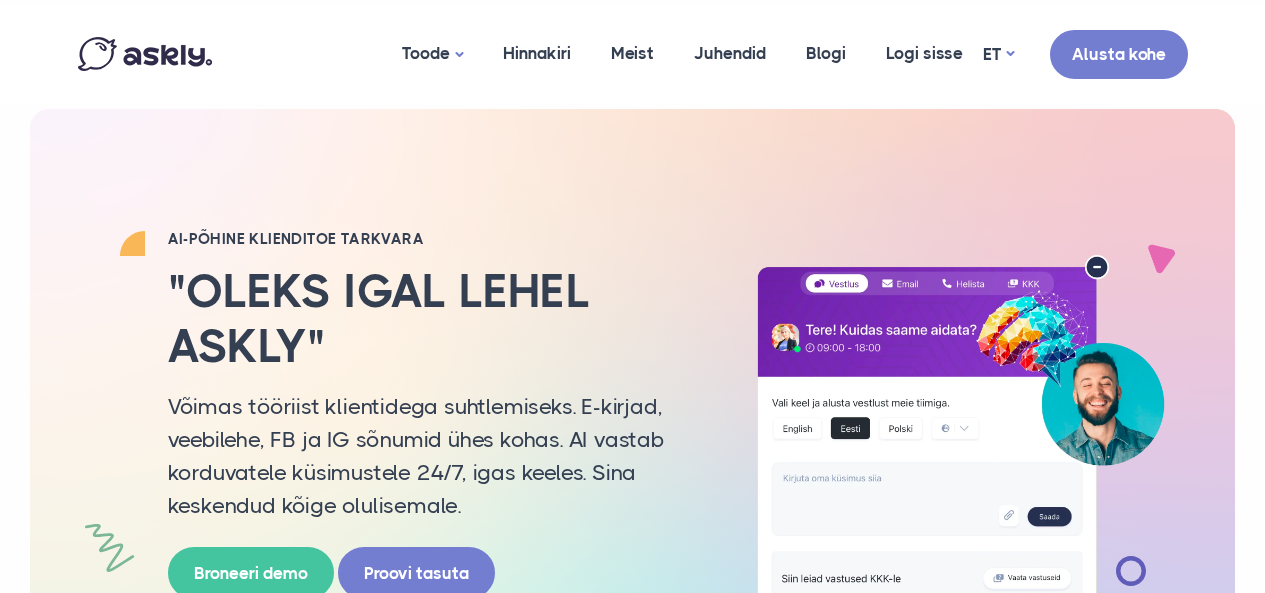scroll, scrollTop: 0, scrollLeft: 0, axis: both 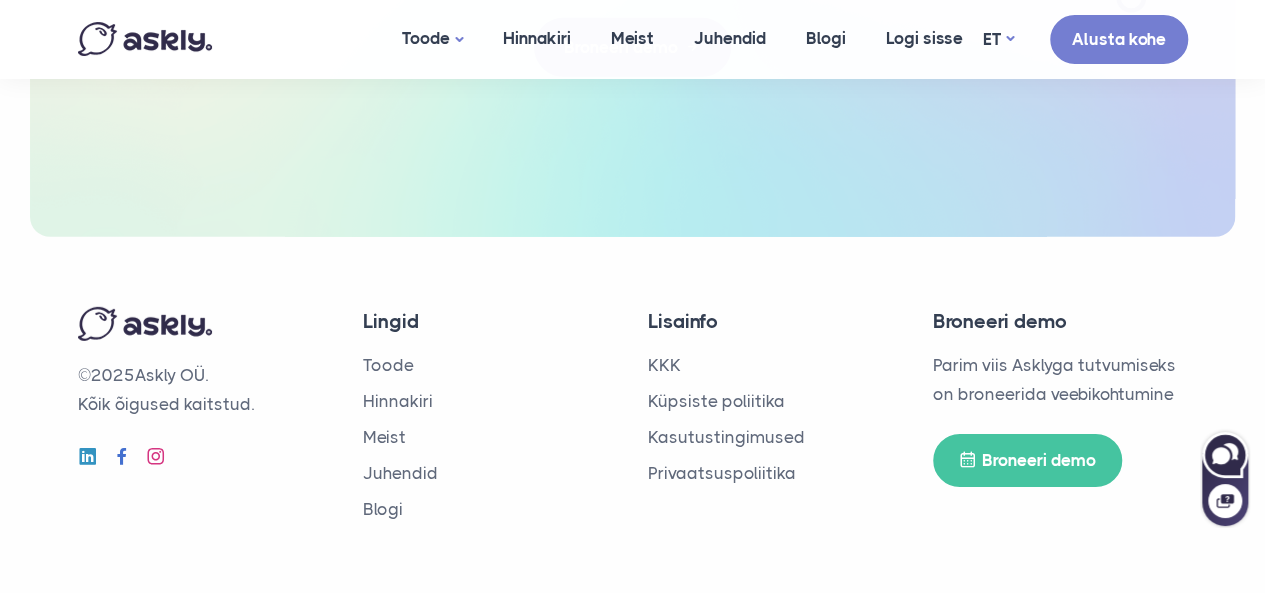 click 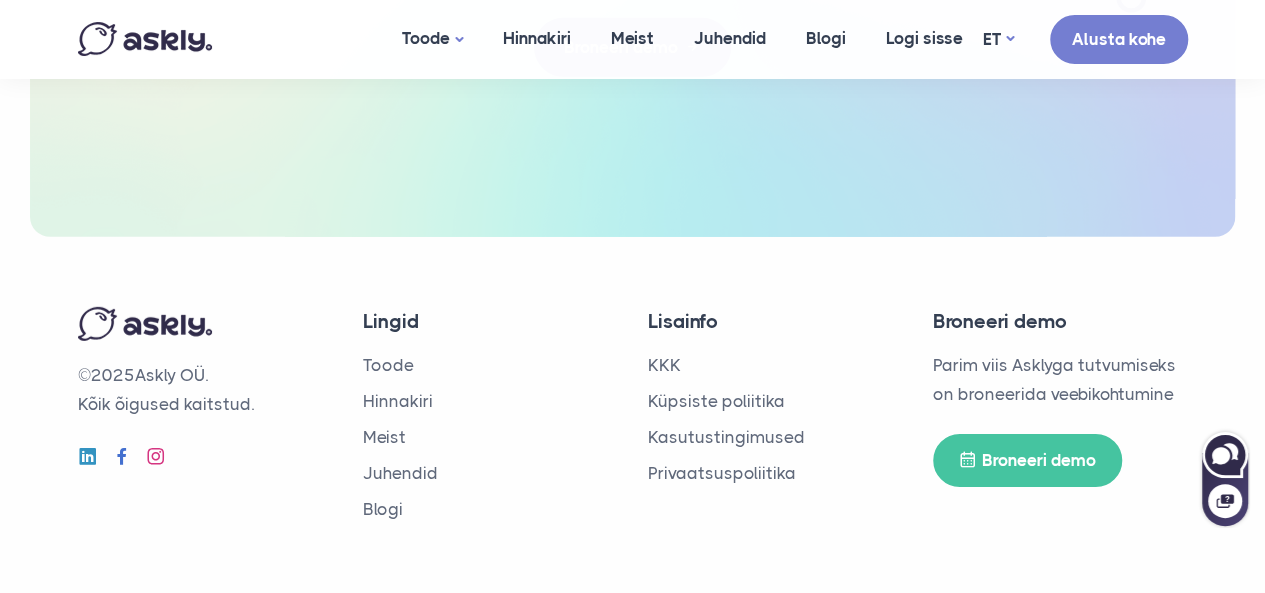 scroll, scrollTop: 0, scrollLeft: 0, axis: both 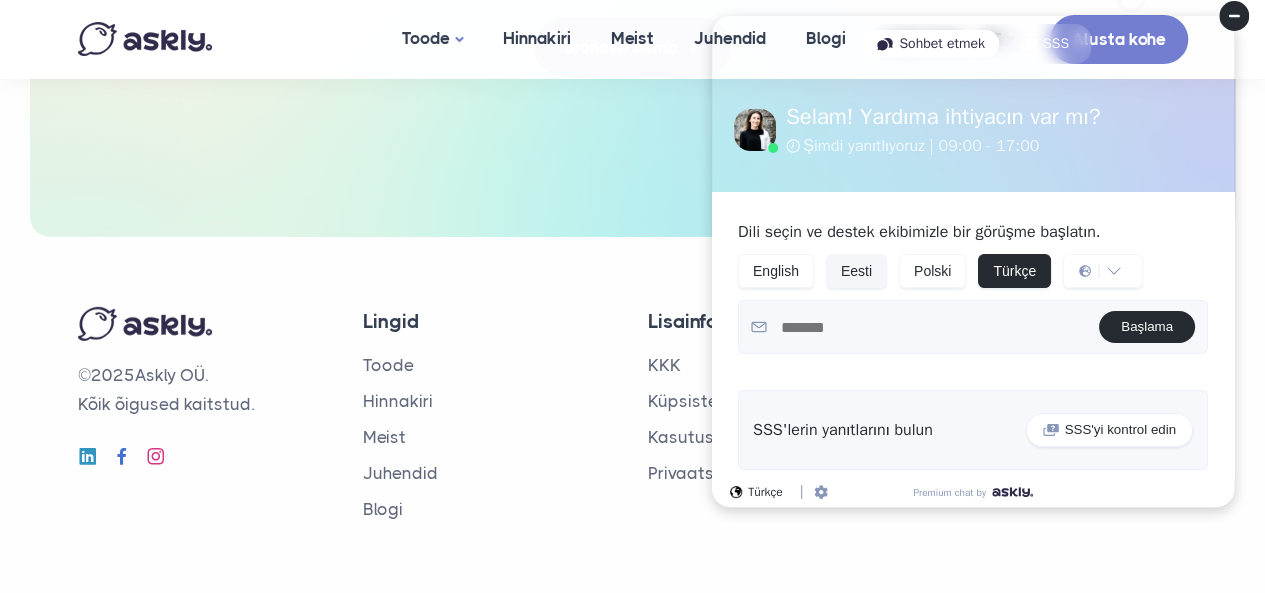 click on "Eesti" at bounding box center (856, 271) 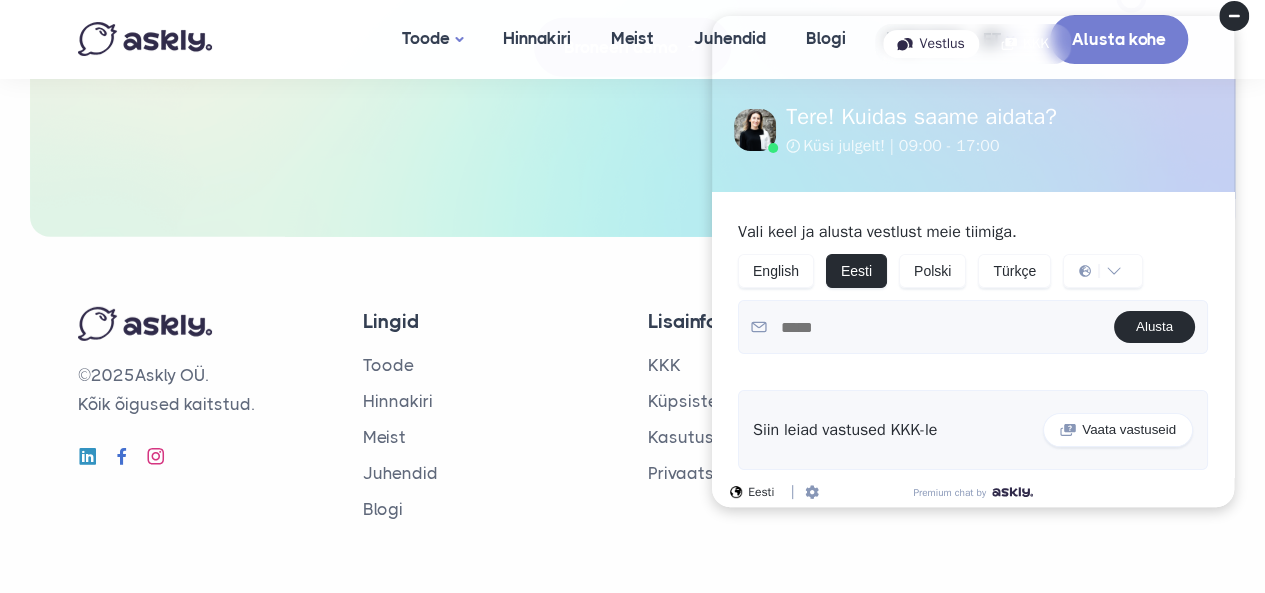 click 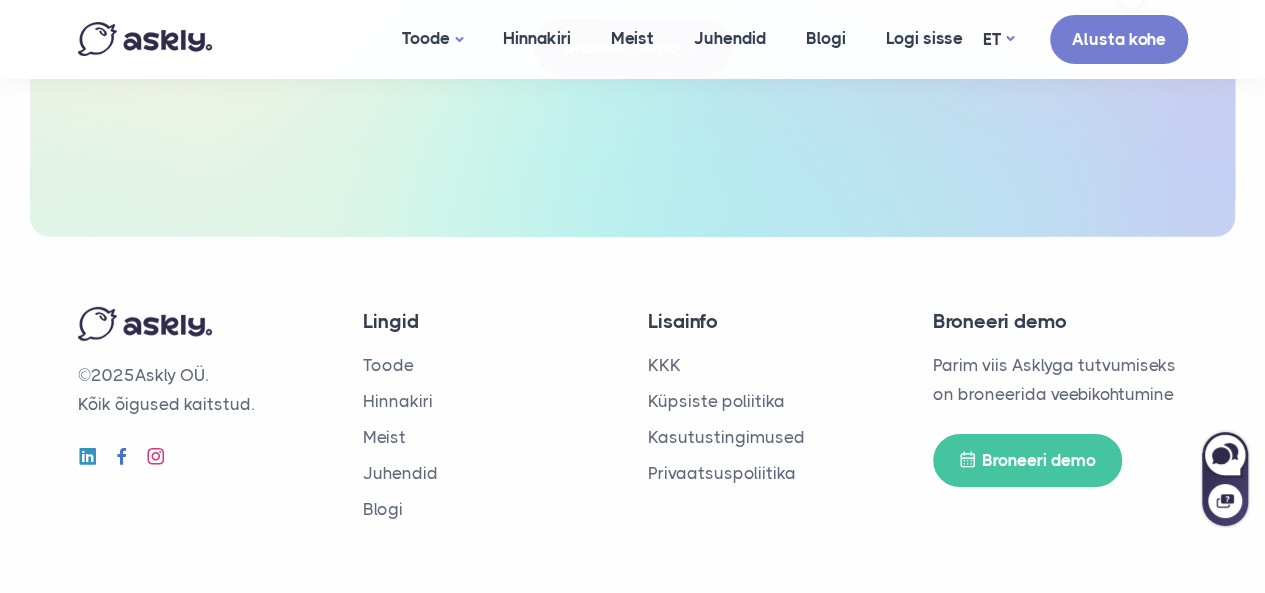 click at bounding box center [1225, 489] 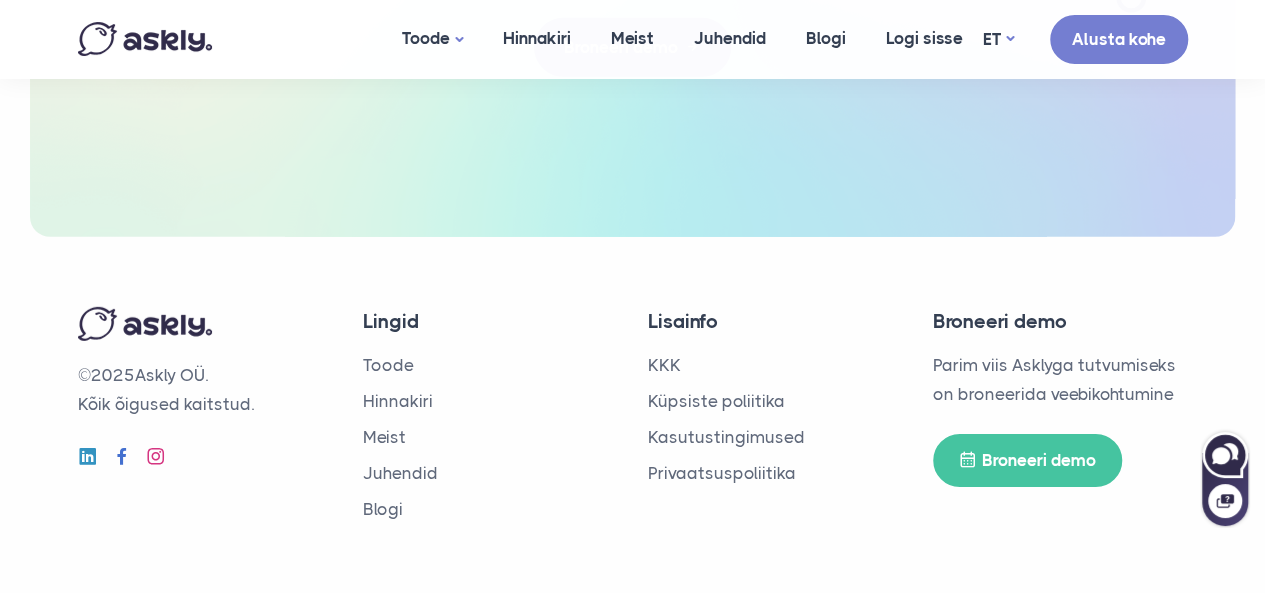 click 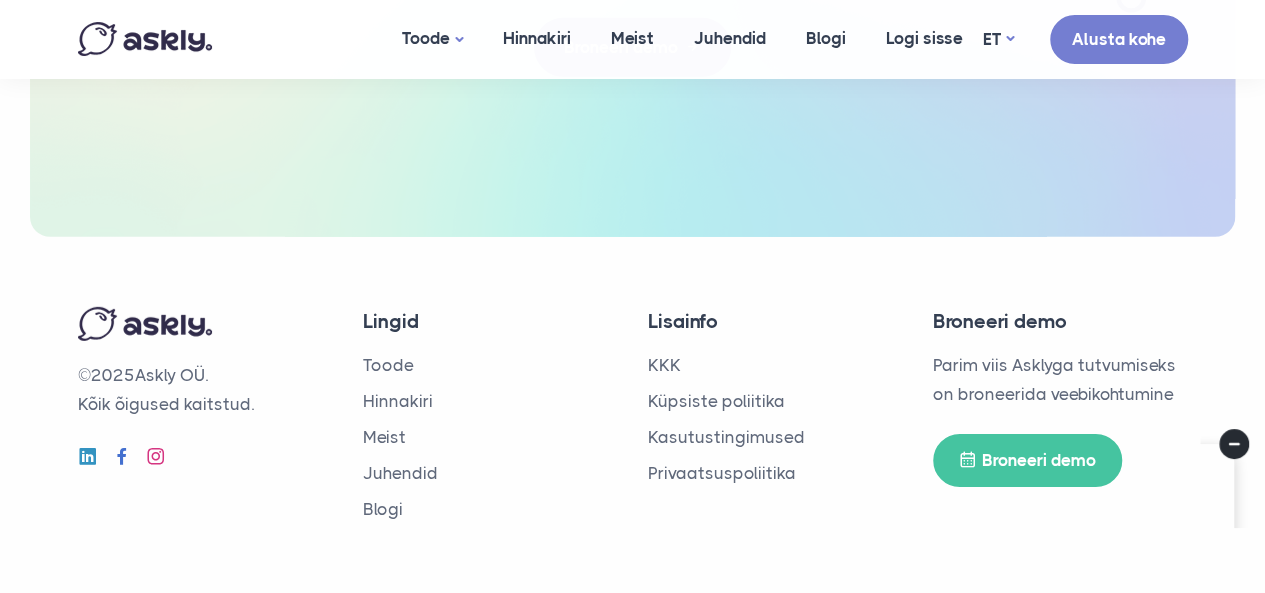 scroll, scrollTop: 0, scrollLeft: 0, axis: both 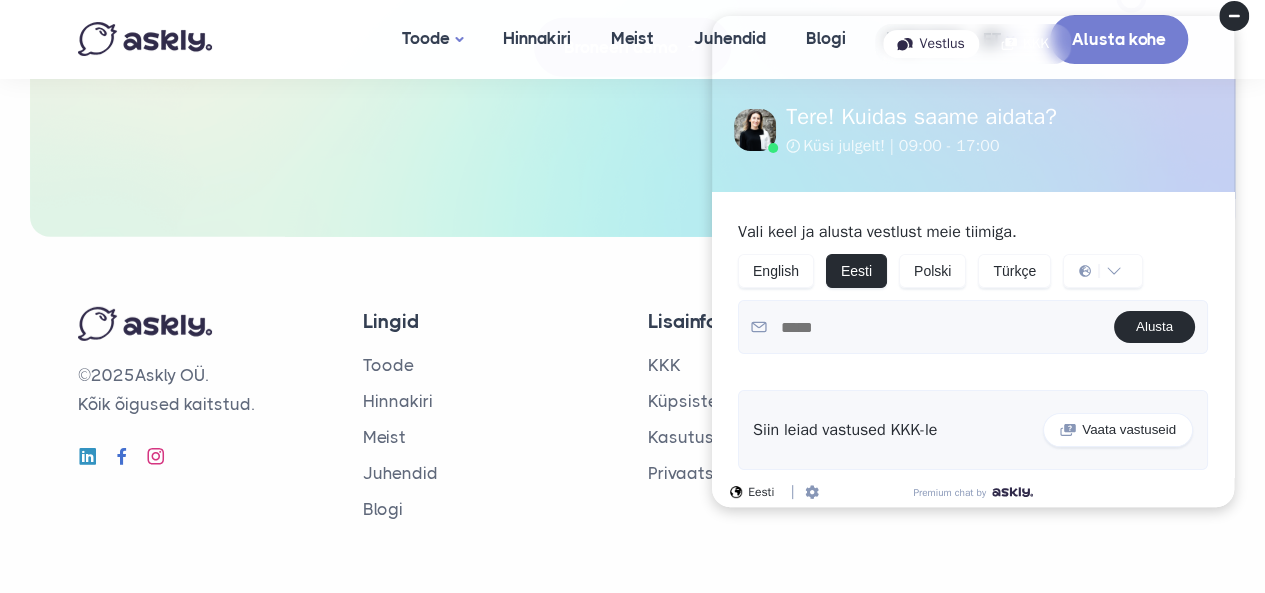 click at bounding box center [940, 327] 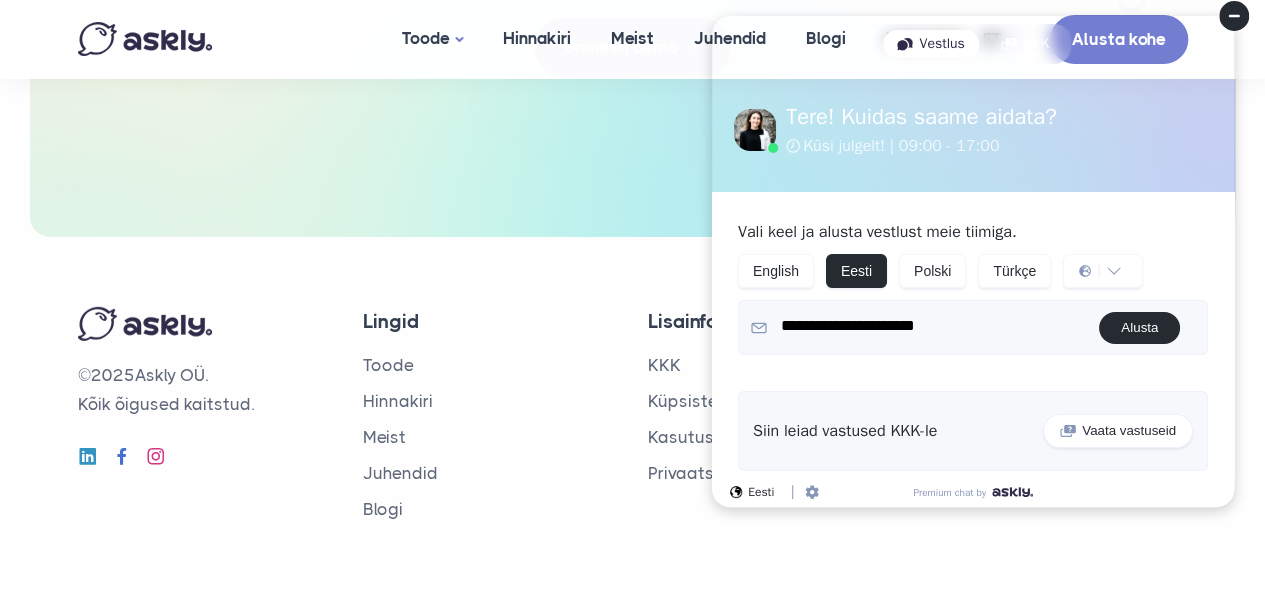 type on "**********" 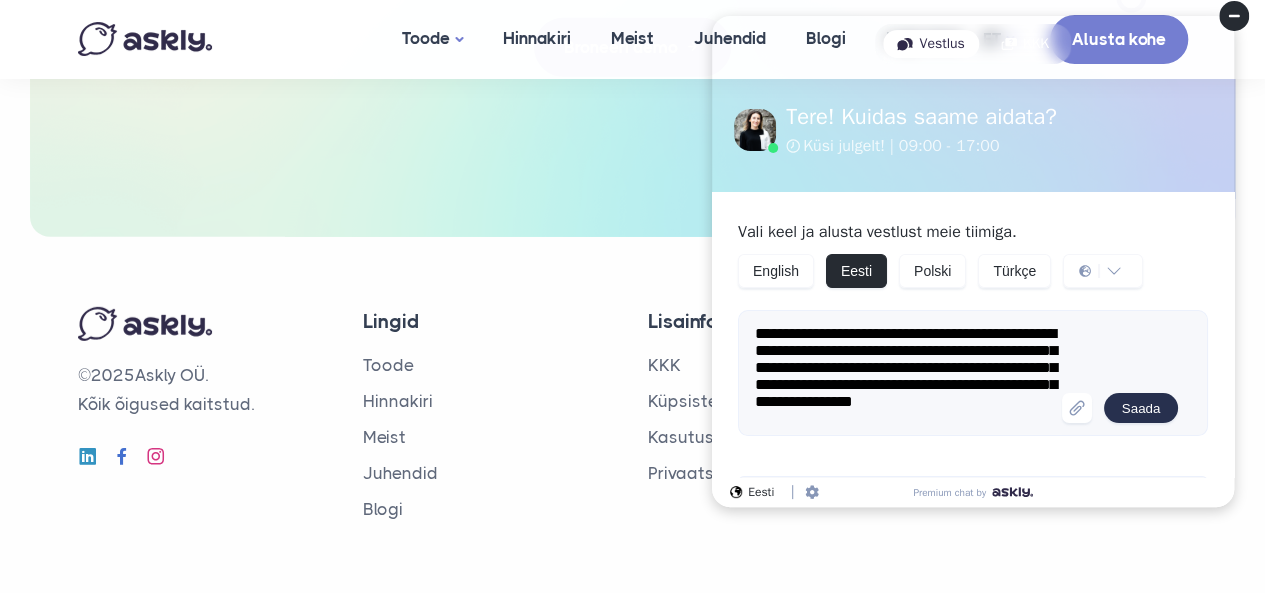 scroll, scrollTop: 17, scrollLeft: 0, axis: vertical 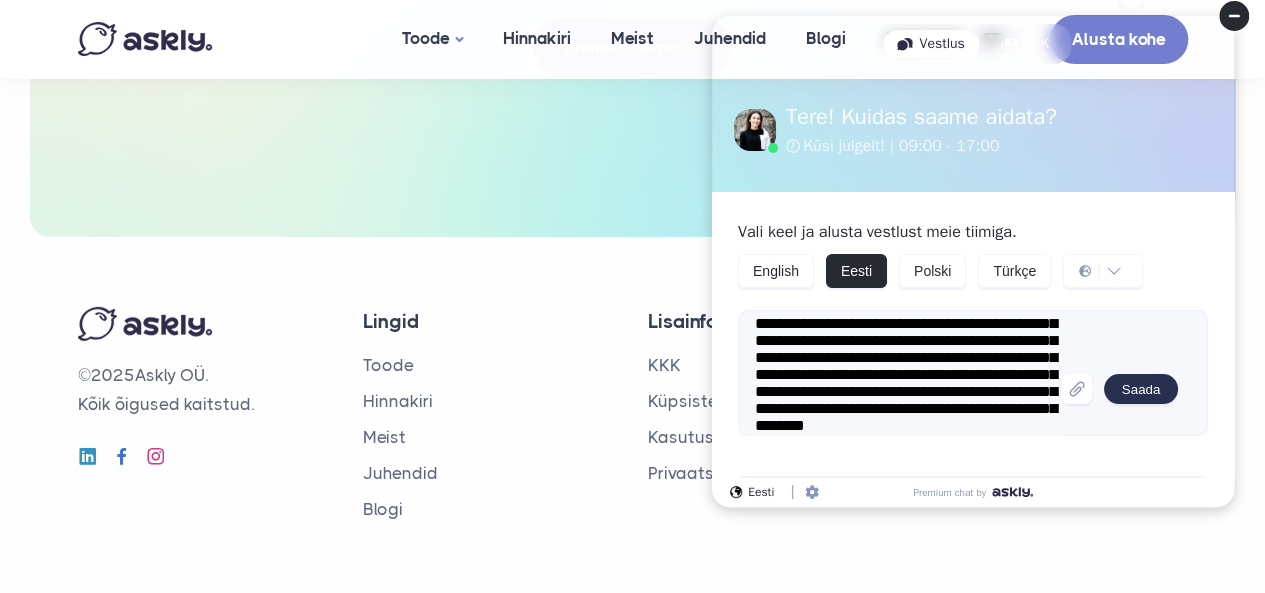 type on "**********" 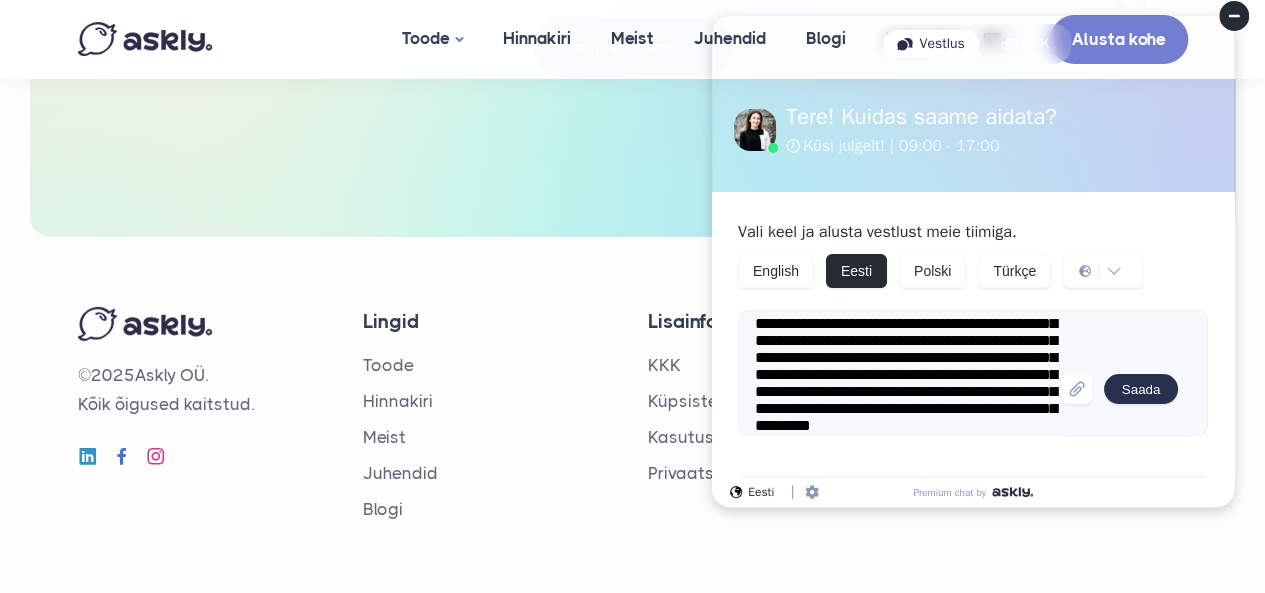 scroll, scrollTop: 10, scrollLeft: 0, axis: vertical 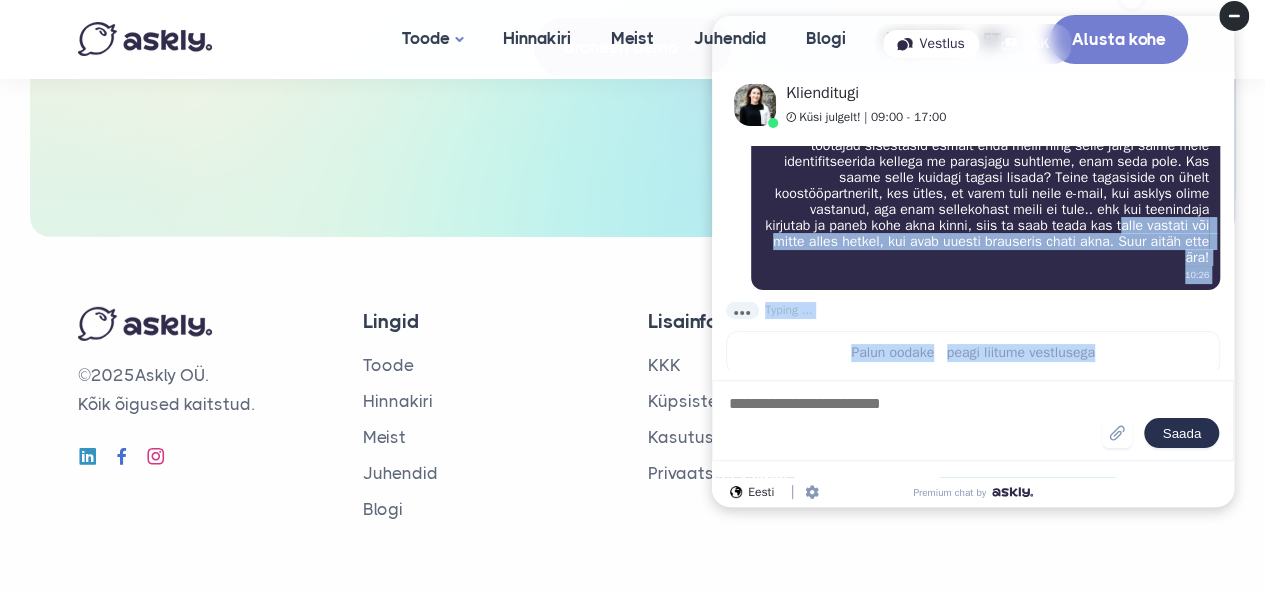 drag, startPoint x: 1089, startPoint y: 232, endPoint x: 1079, endPoint y: 379, distance: 147.33974 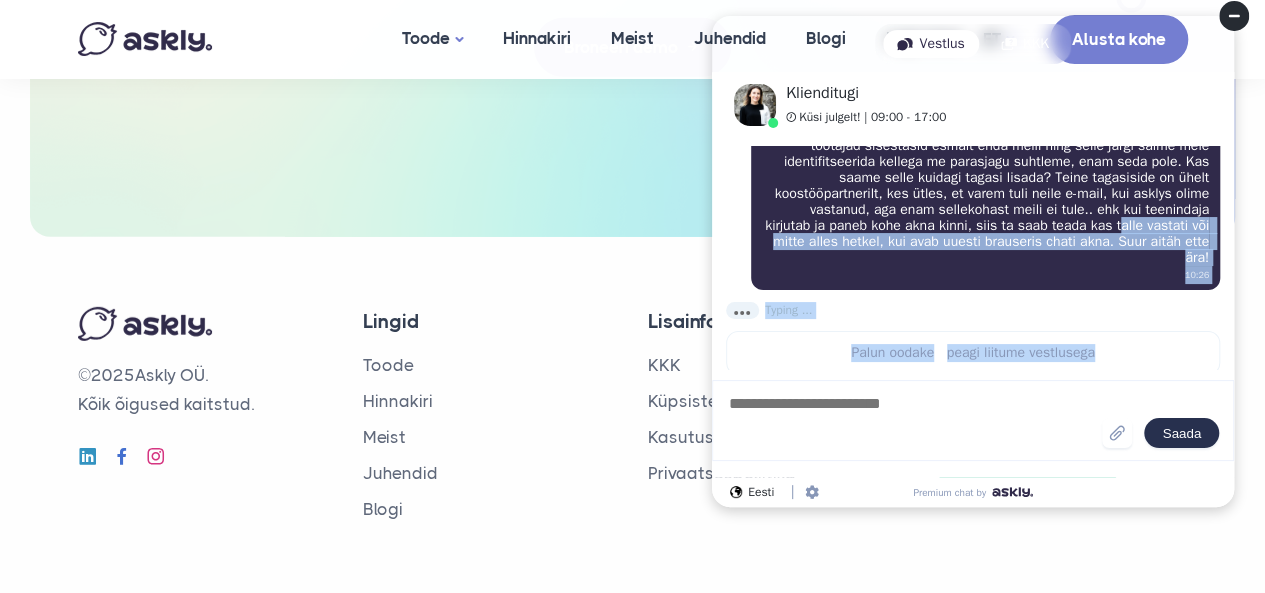 click on "Klienditugi Küsi julgelt! | [TIME] [DATE] Tere! Varem oli ka Täisteenusliisingul chatis lahter, kus ettevõtete töötajad sisestasid esmalt enda meili ning selle järgi saime meie identifitseerida kellega me parasjagu suhtleme, enam seda pole. Kas saame selle kuidagi tagasi lisada? Teine tagasiside on ühelt koostööpartnerilt, kes ütles, et varem tuli neile e-mail, kui asklys olime vastanud, aga enam sellekohast meili ei tule.. ehk kui teenindaja kirjutab ja paneb kohe akna kinni, siis ta saab teada kas talle vastati või mitte alles hetkel, kui avab uuesti brauseris chati akna. Suur aitäh ette ära! [TIME]  Typing ... Palun oodake . . .  peagi liitume vestlusega" at bounding box center (973, 274) 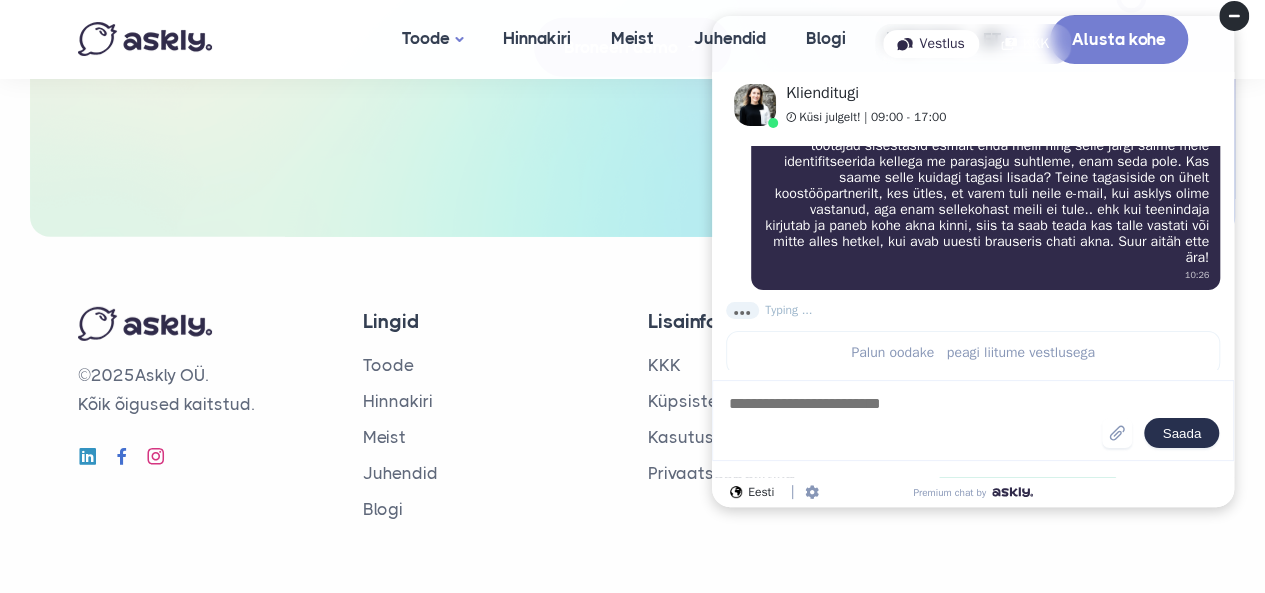 click at bounding box center (914, 420) 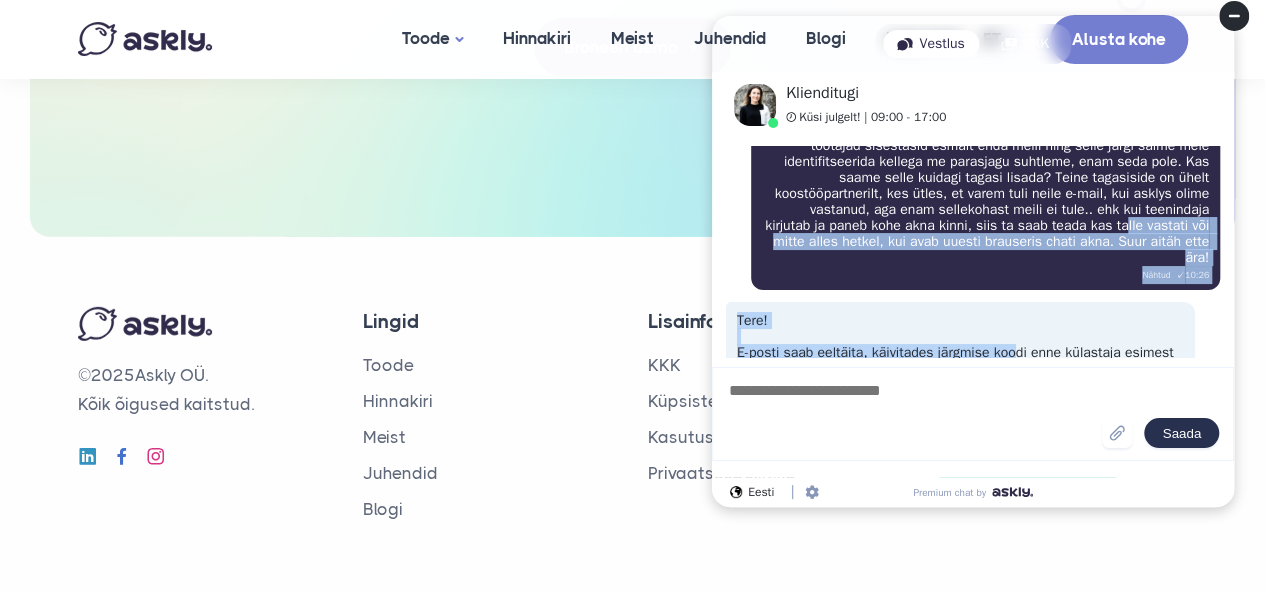 scroll, scrollTop: 228, scrollLeft: 0, axis: vertical 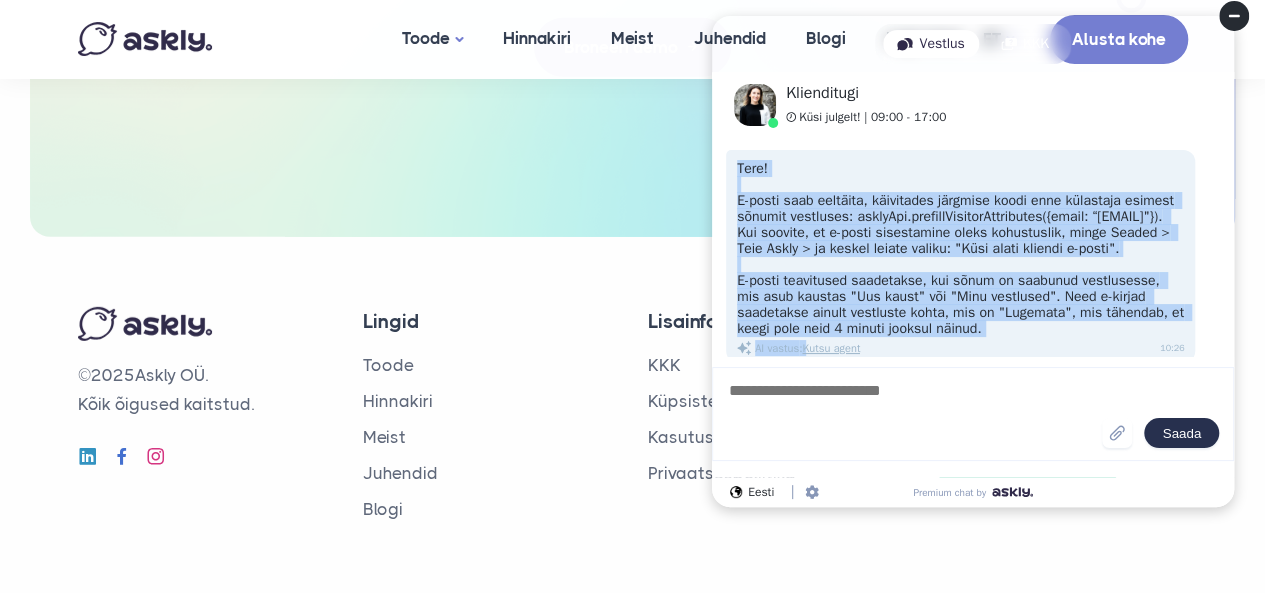drag, startPoint x: 1090, startPoint y: 221, endPoint x: 1115, endPoint y: 338, distance: 119.64113 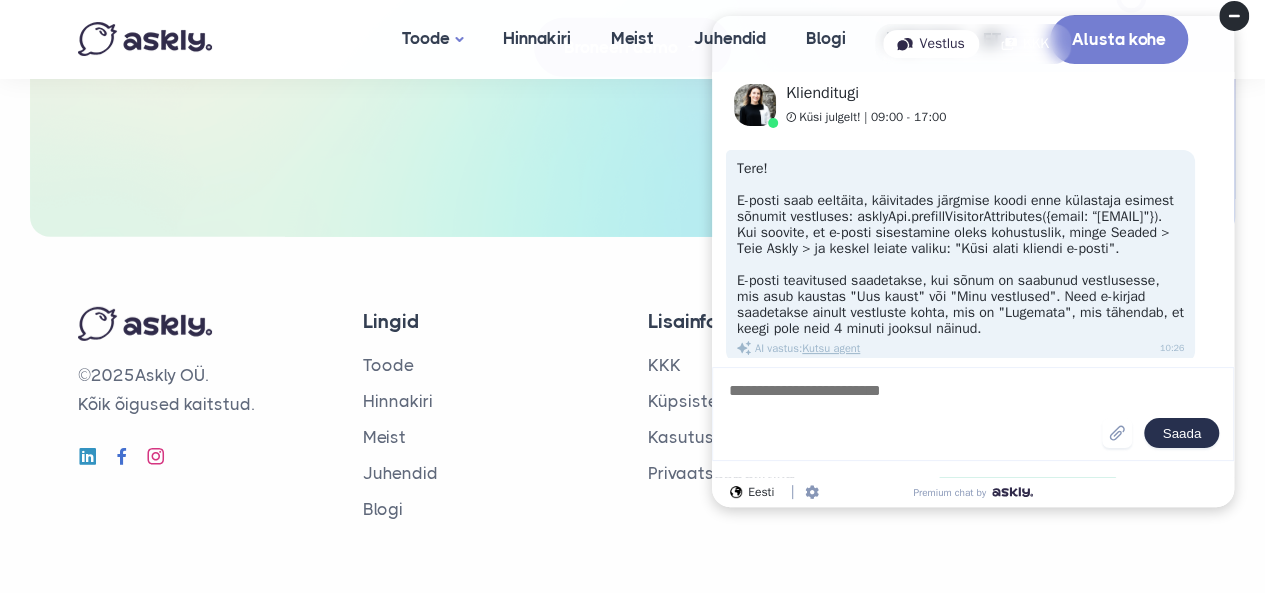 drag, startPoint x: 849, startPoint y: 193, endPoint x: 926, endPoint y: 335, distance: 161.53328 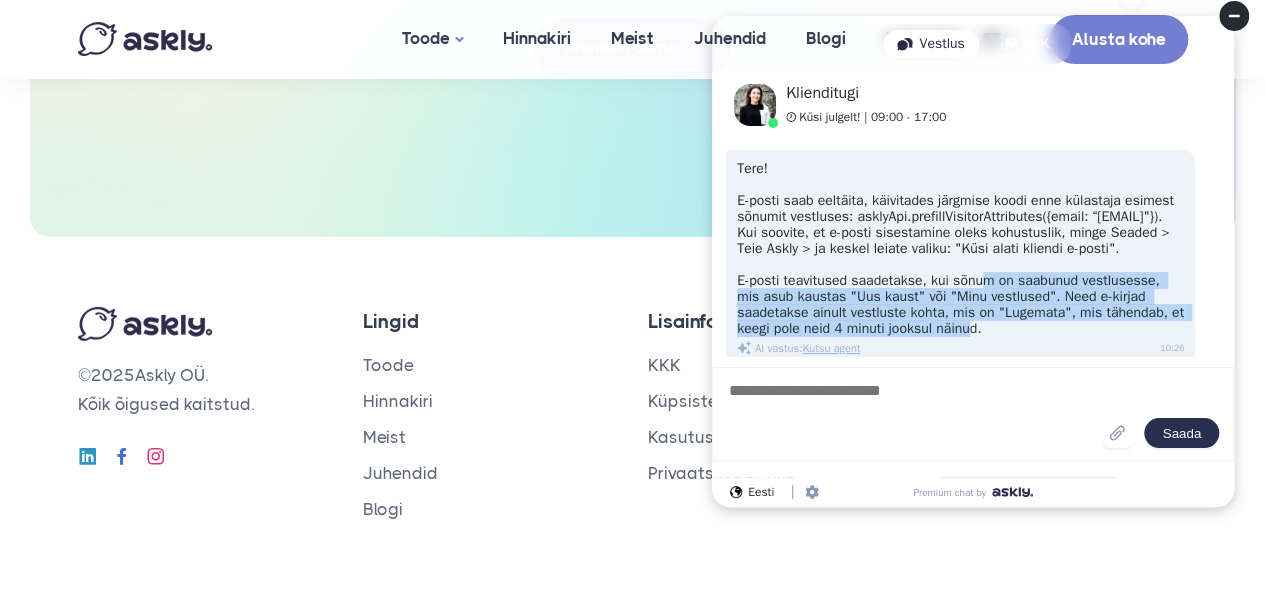 drag, startPoint x: 997, startPoint y: 257, endPoint x: 1021, endPoint y: 319, distance: 66.48308 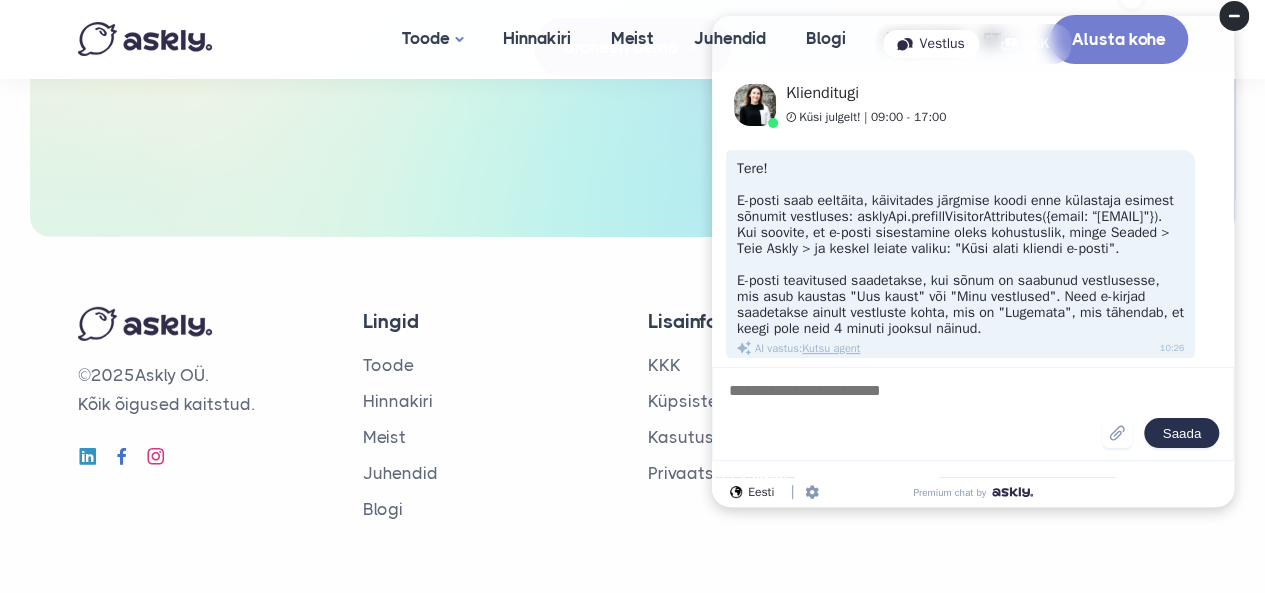click at bounding box center (914, 414) 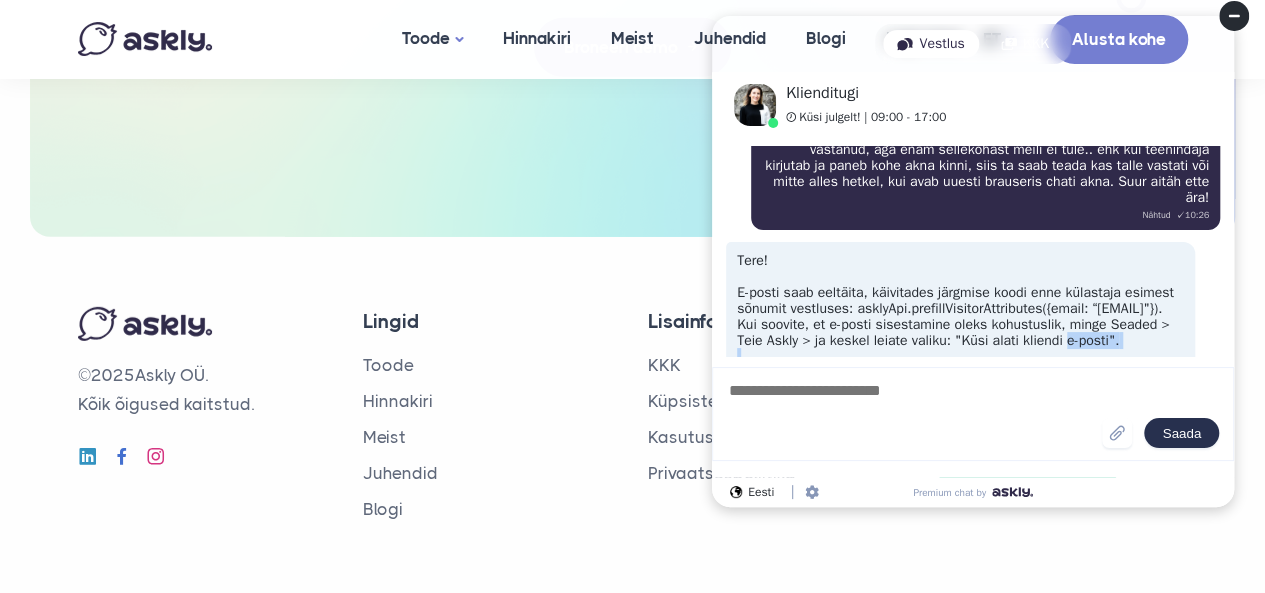 scroll, scrollTop: 228, scrollLeft: 0, axis: vertical 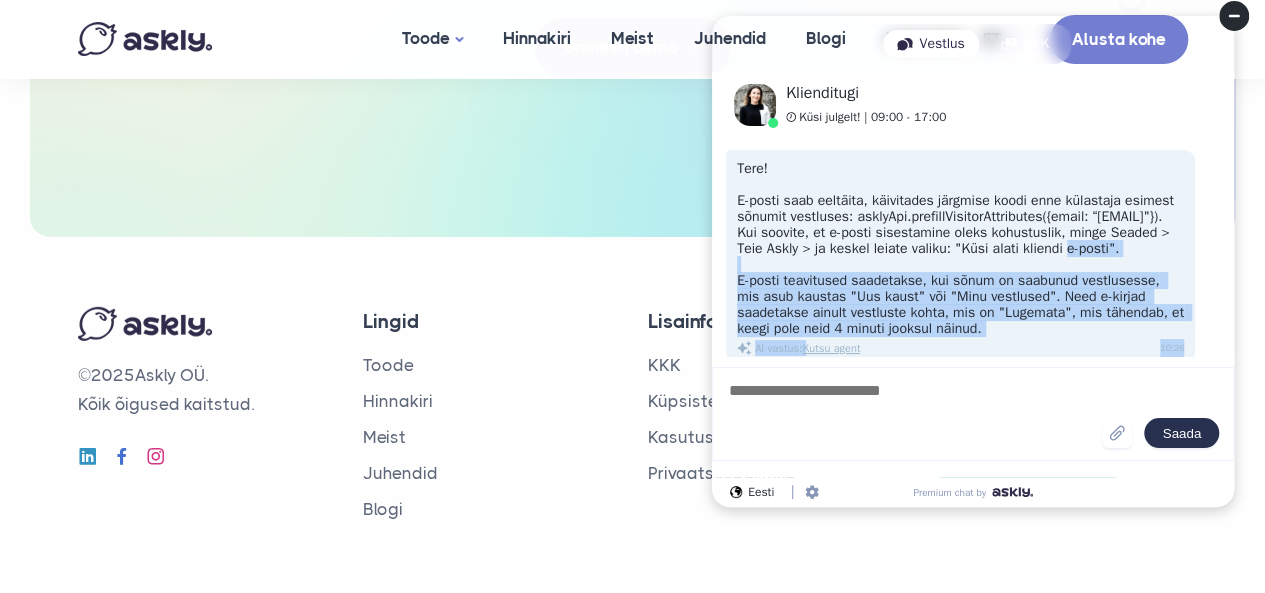 drag, startPoint x: 1045, startPoint y: 237, endPoint x: 1059, endPoint y: 401, distance: 164.59648 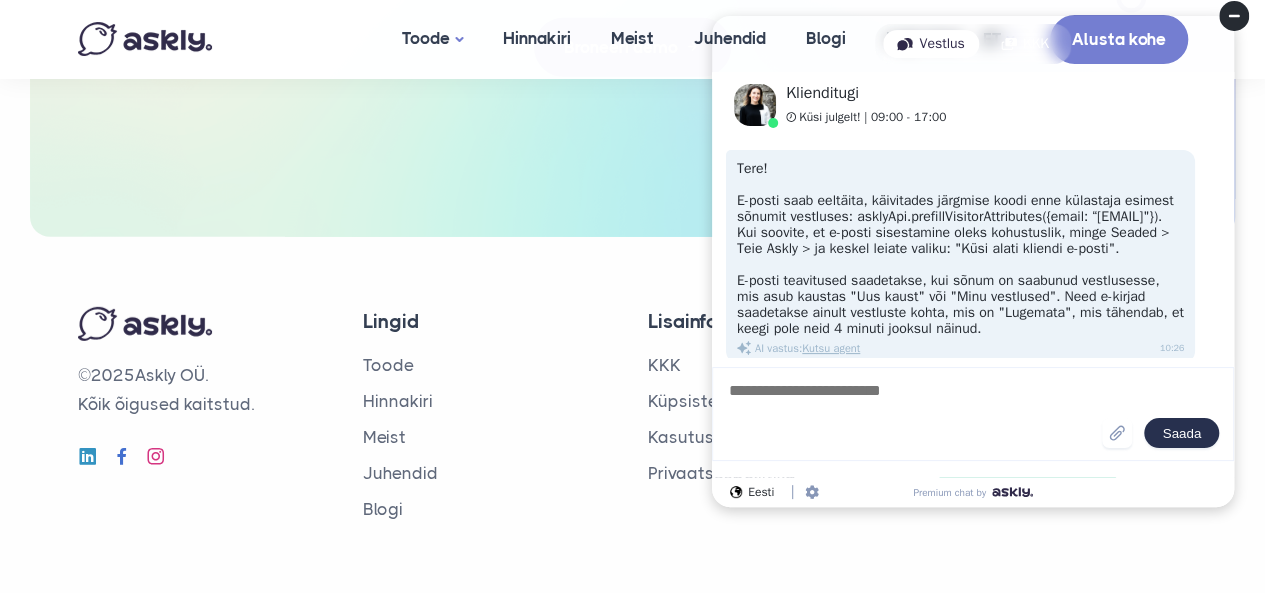 click at bounding box center (914, 414) 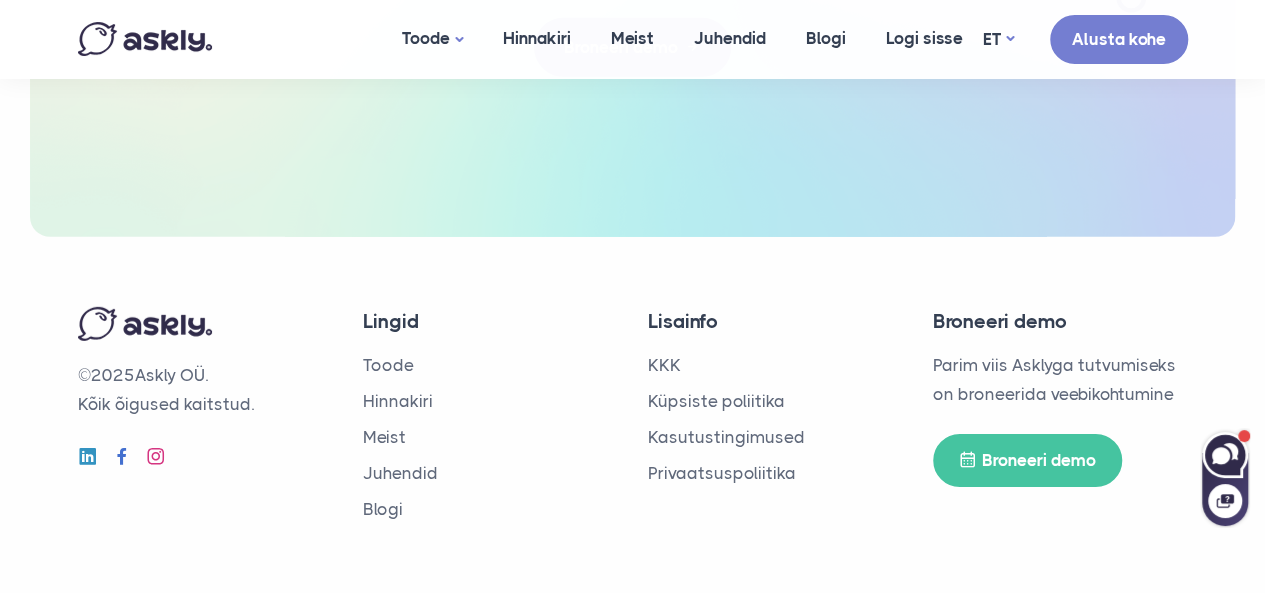 click 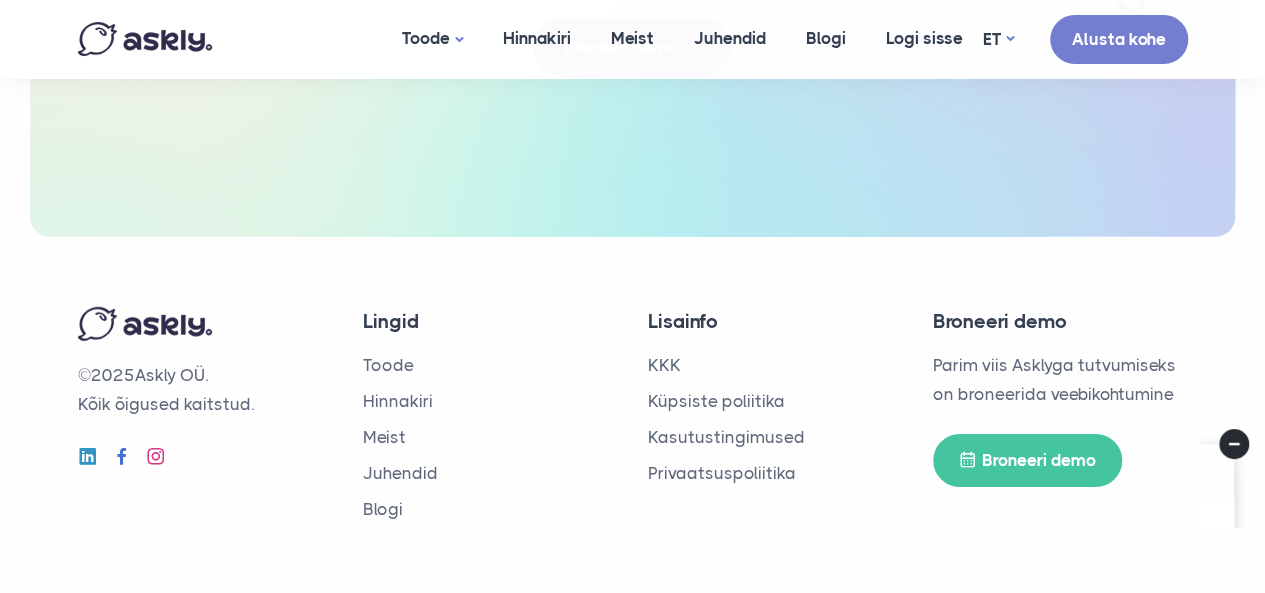 scroll, scrollTop: 0, scrollLeft: 0, axis: both 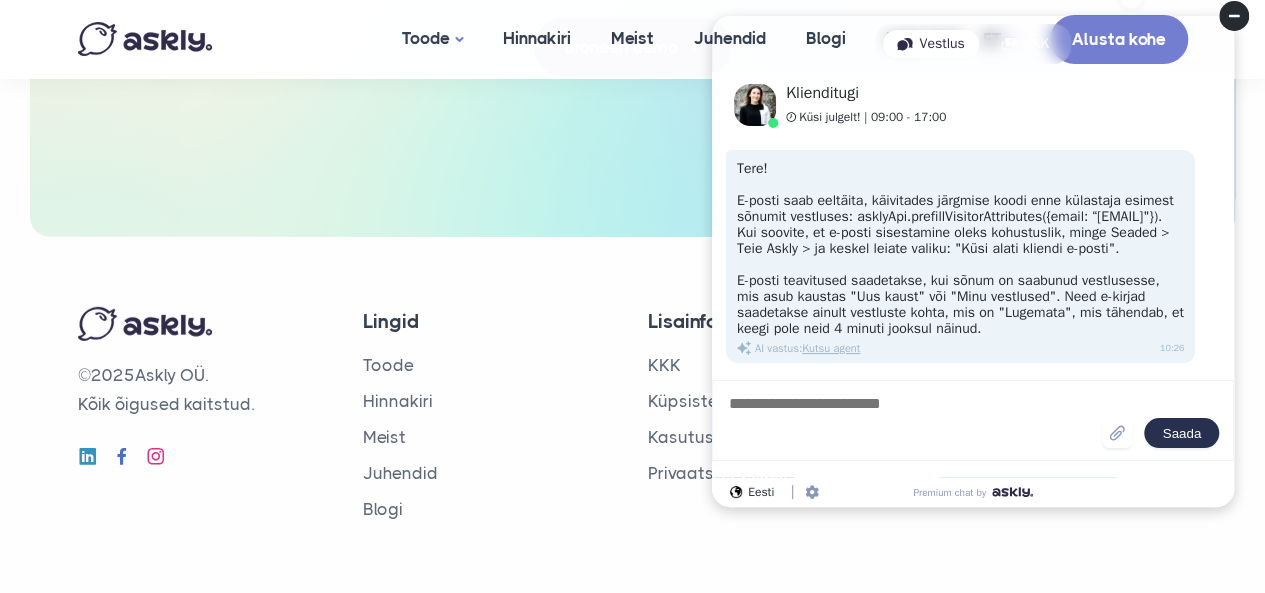 click at bounding box center (914, 420) 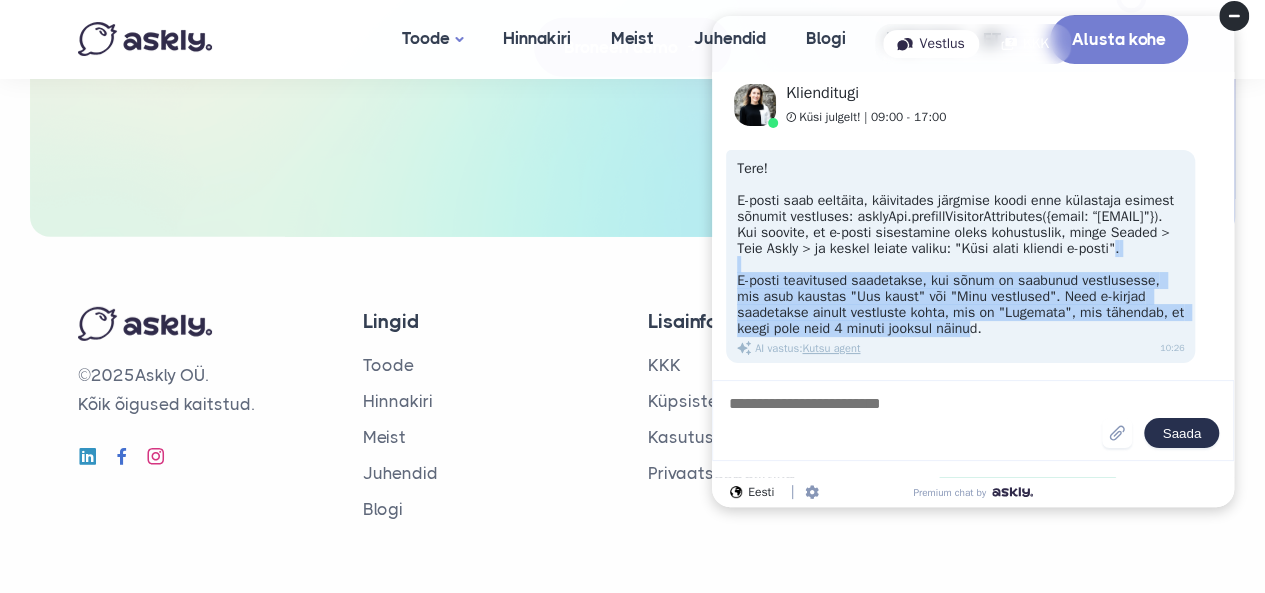drag, startPoint x: 1053, startPoint y: 309, endPoint x: 1029, endPoint y: 242, distance: 71.168816 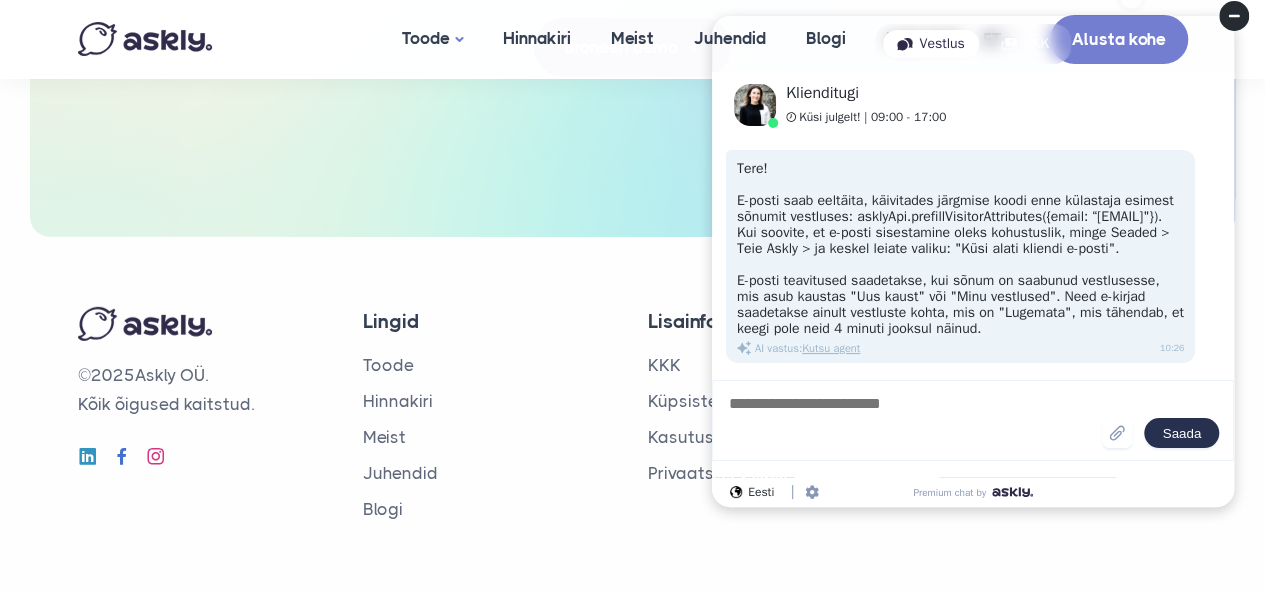 click on "Tere!
E-posti saab eeltäita, käivitades järgmise koodi enne külastaja esimest sõnumit vestluses: asklyApi.prefillVisitorAttributes({email: “[EMAIL]"}). Kui soovite, et e-posti sisestamine oleks kohustuslik, minge Seaded > Teie Askly > ja keskel leiate valiku: "Küsi alati kliendi e-posti".
E-posti teavitused saadetakse, kui sõnum on saabunud vestlusesse, mis asub kaustas "Uus kaust" või "Minu vestlused". Need e-kirjad saadetakse ainult vestluste kohta, mis on "Lugemata", mis tähendab, et keegi pole neid 4 minuti jooksul näinud. AI vastus  :  Kutsu agent [TIME]" at bounding box center (960, 256) 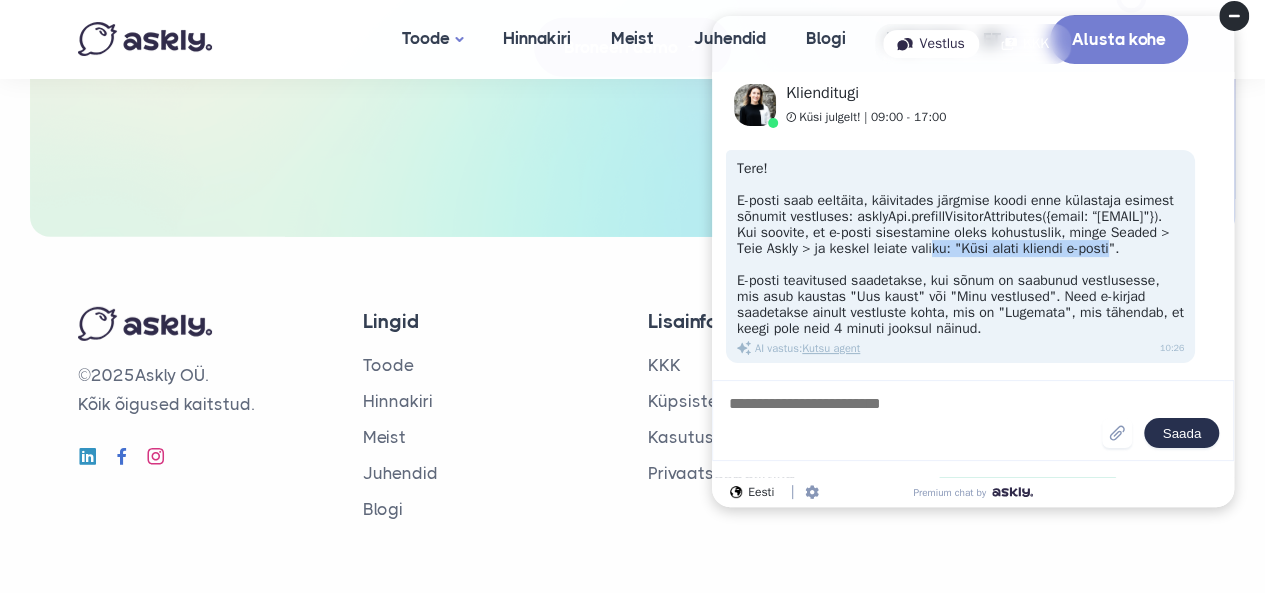 drag, startPoint x: 1097, startPoint y: 234, endPoint x: 916, endPoint y: 237, distance: 181.02486 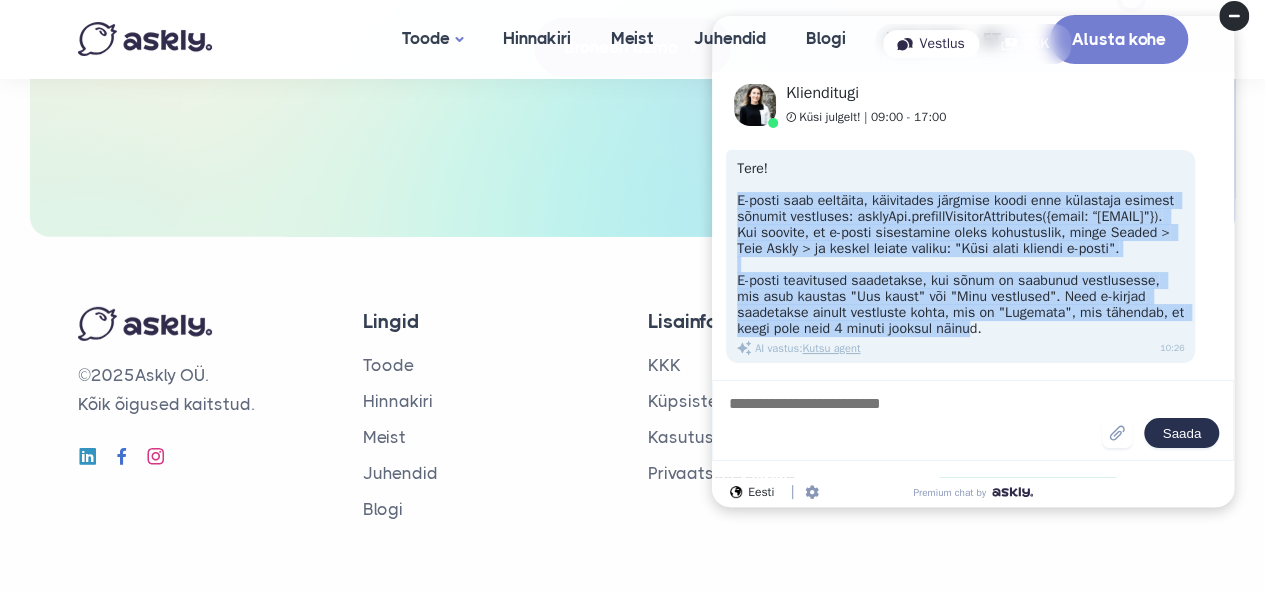 drag, startPoint x: 933, startPoint y: 310, endPoint x: 737, endPoint y: 187, distance: 231.39792 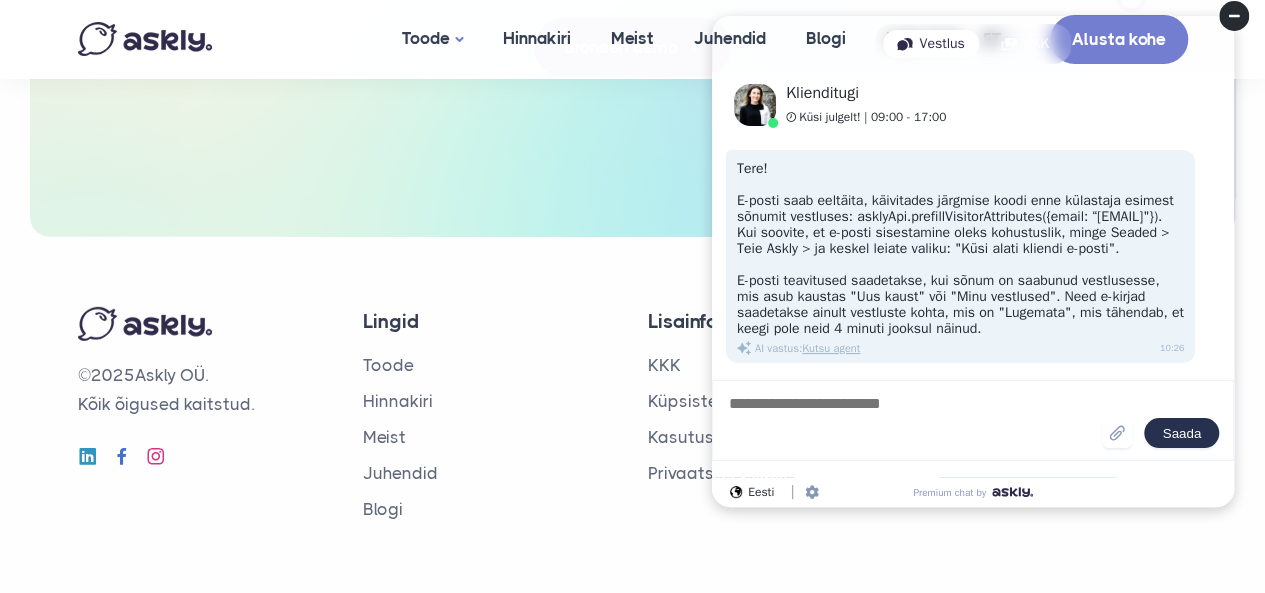 click 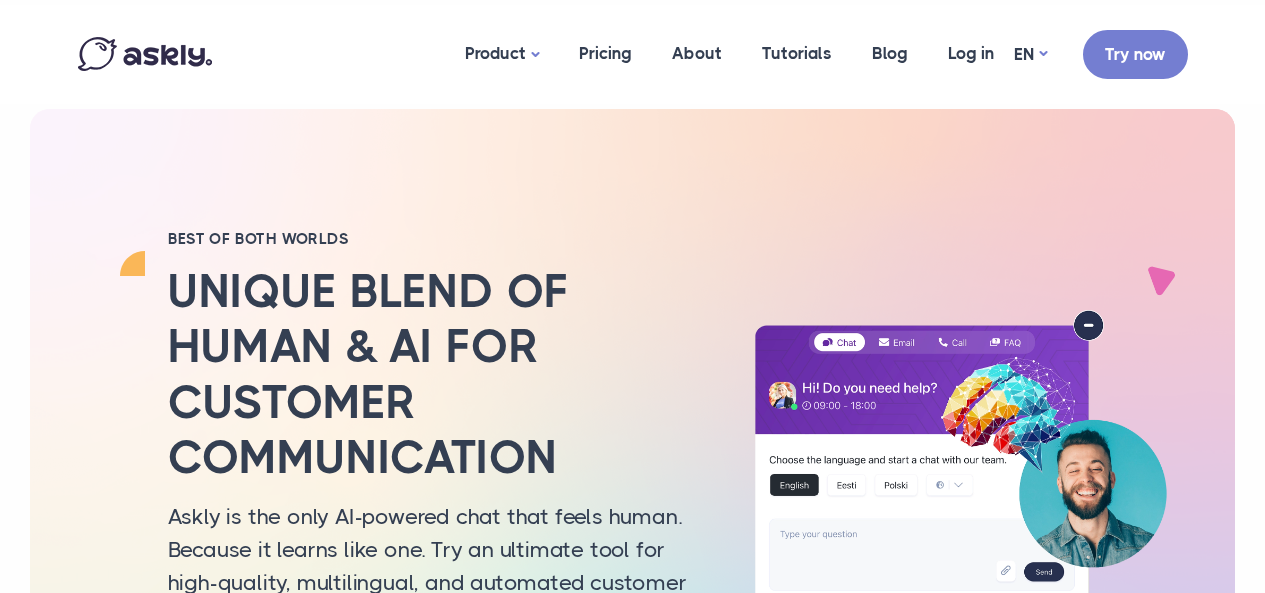scroll, scrollTop: 0, scrollLeft: 0, axis: both 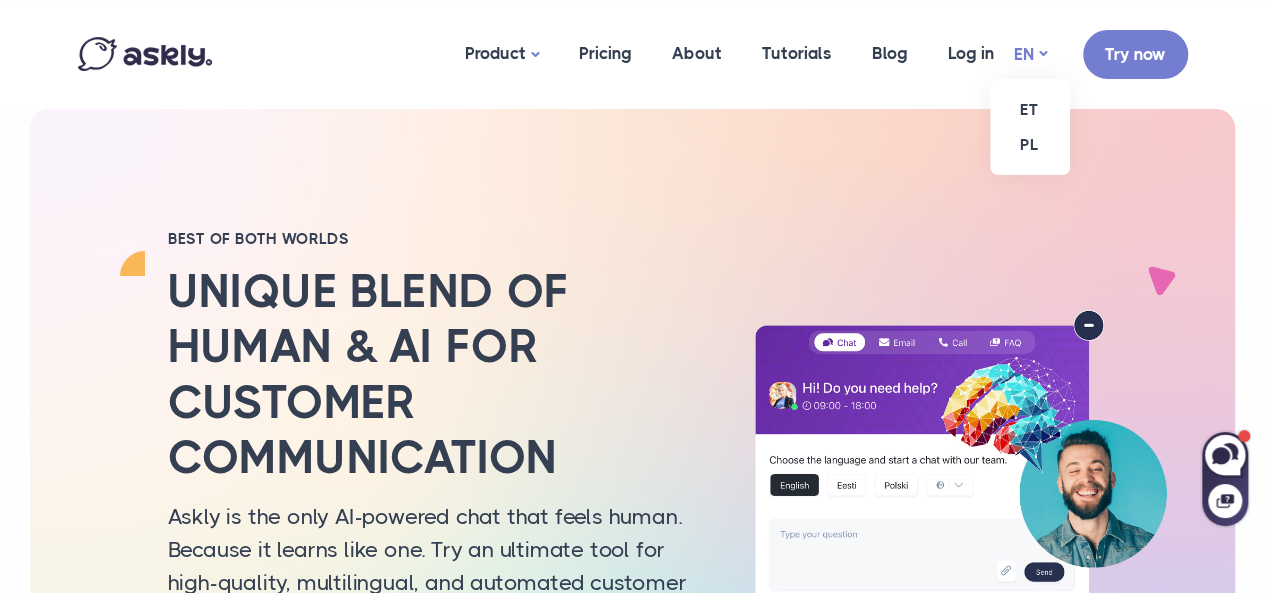 click on "EN" at bounding box center (1030, 54) 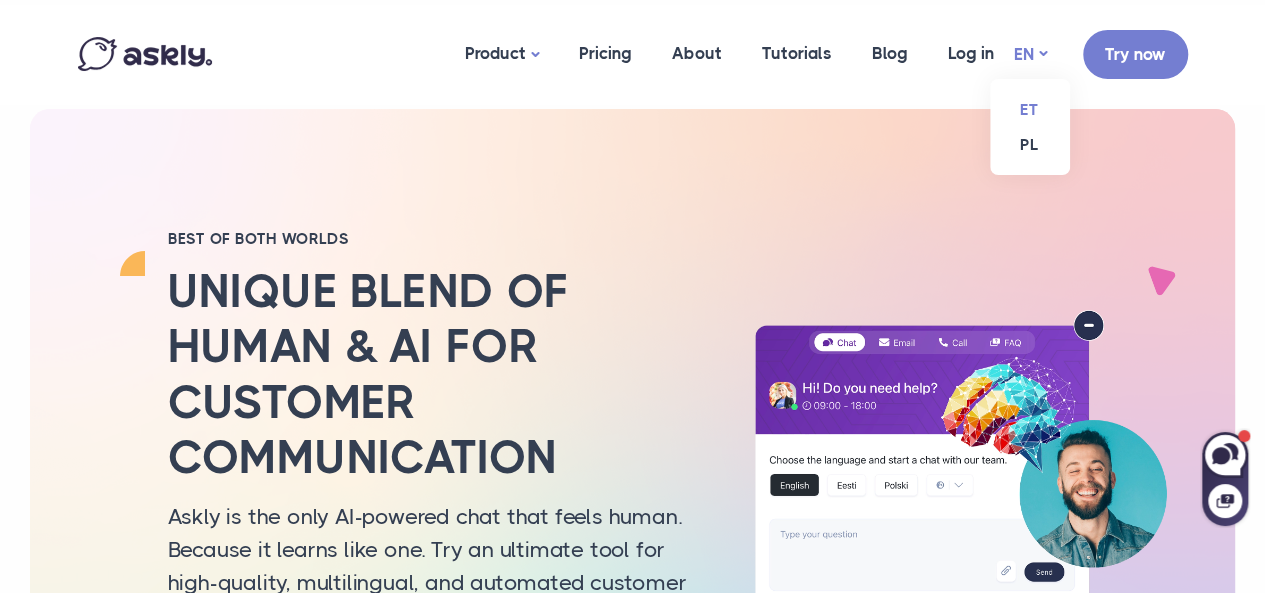 click on "ET" at bounding box center (1030, 109) 